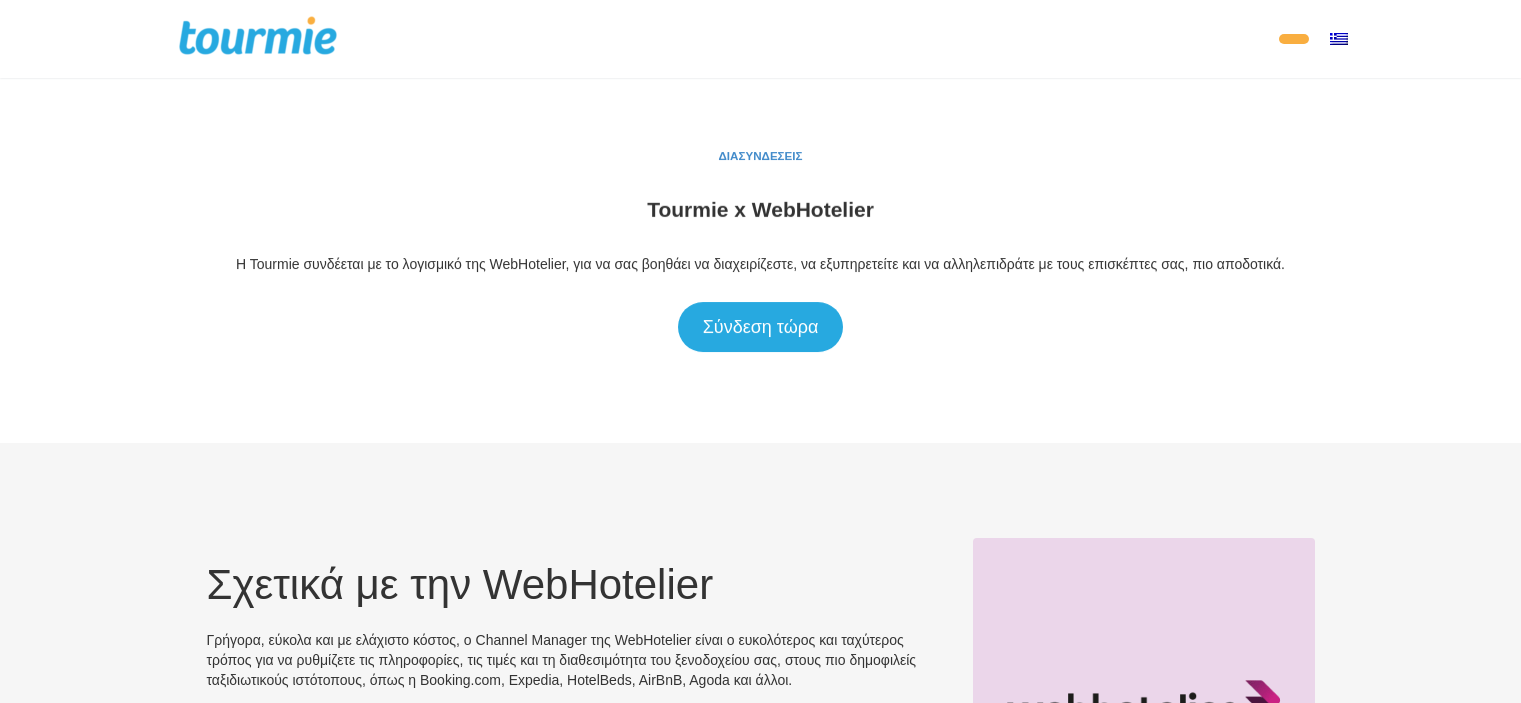 scroll, scrollTop: 0, scrollLeft: 0, axis: both 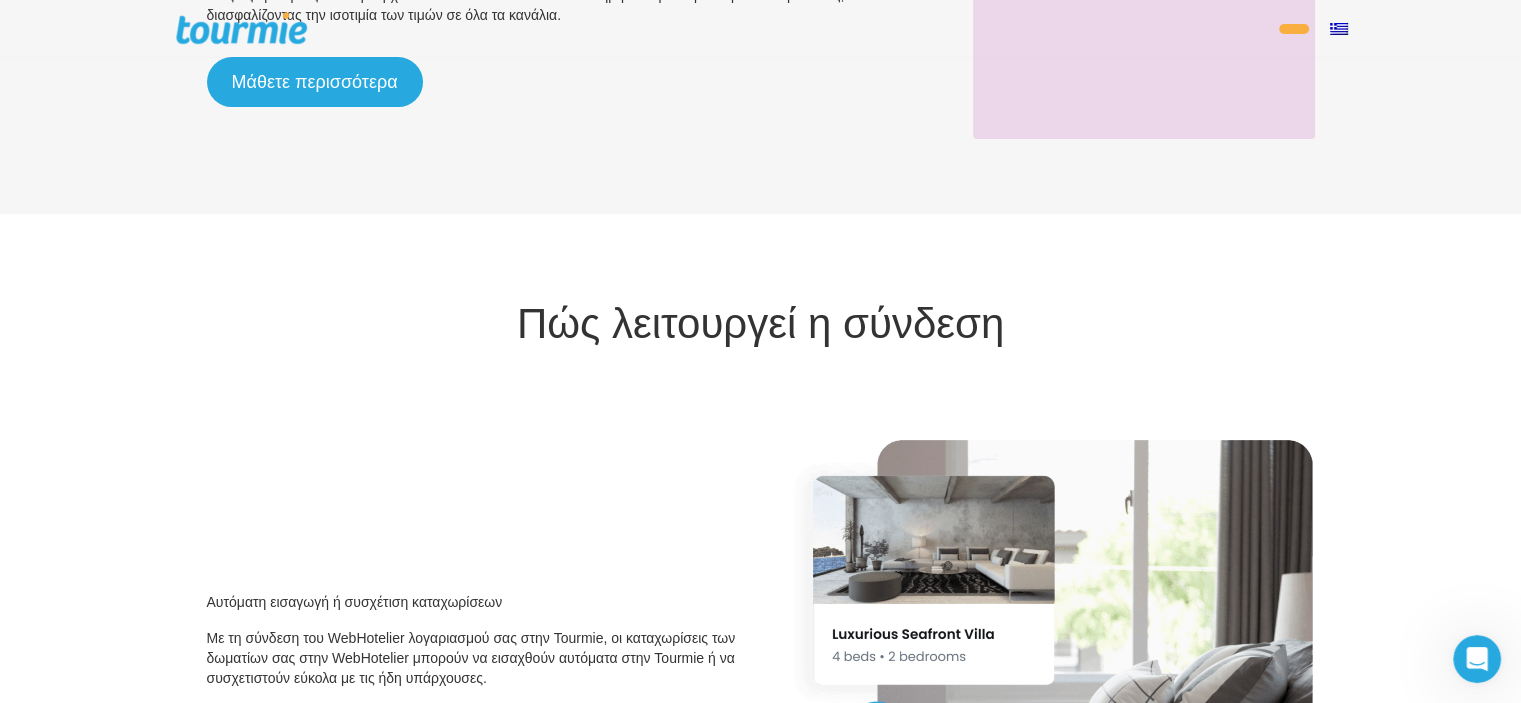 click on "Τιμοκατάλογος" at bounding box center [1186, 29] 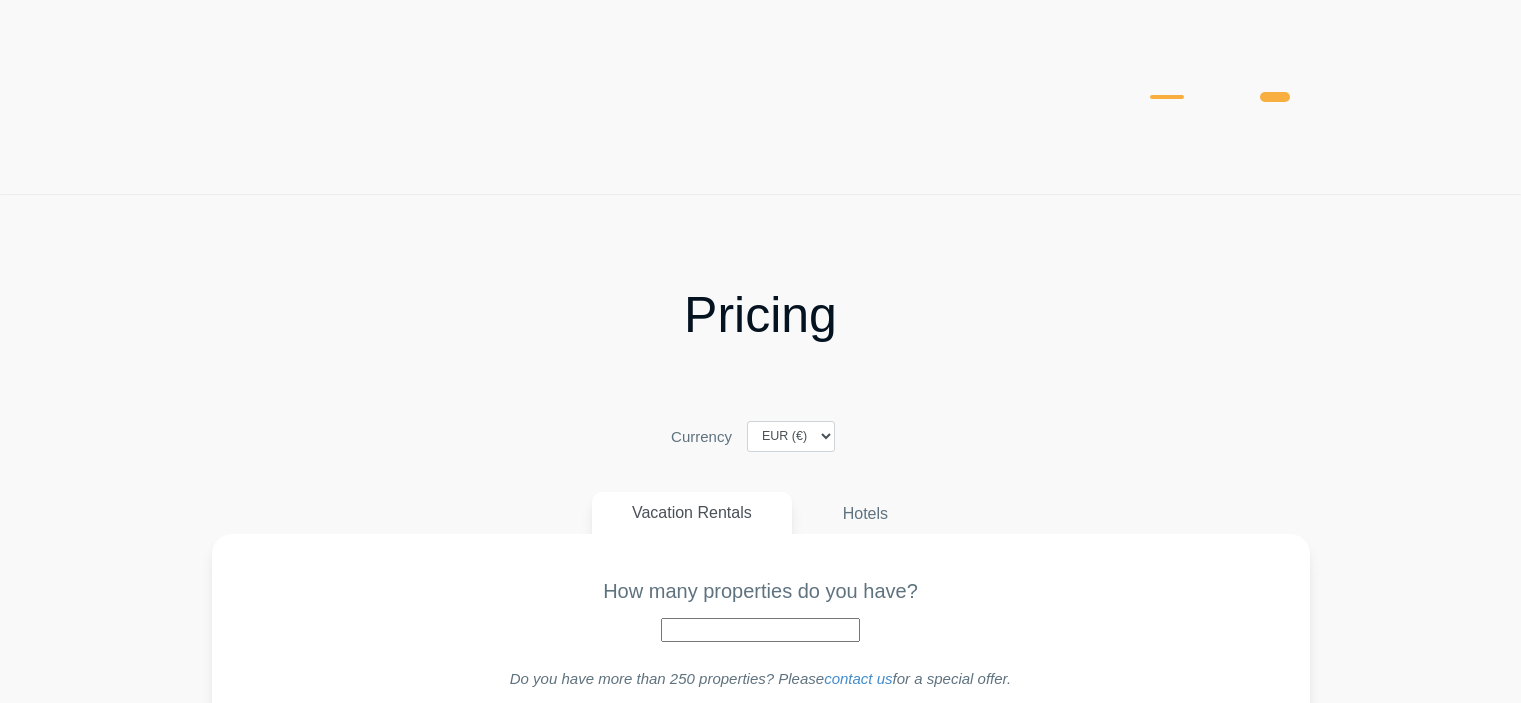 scroll, scrollTop: 0, scrollLeft: 0, axis: both 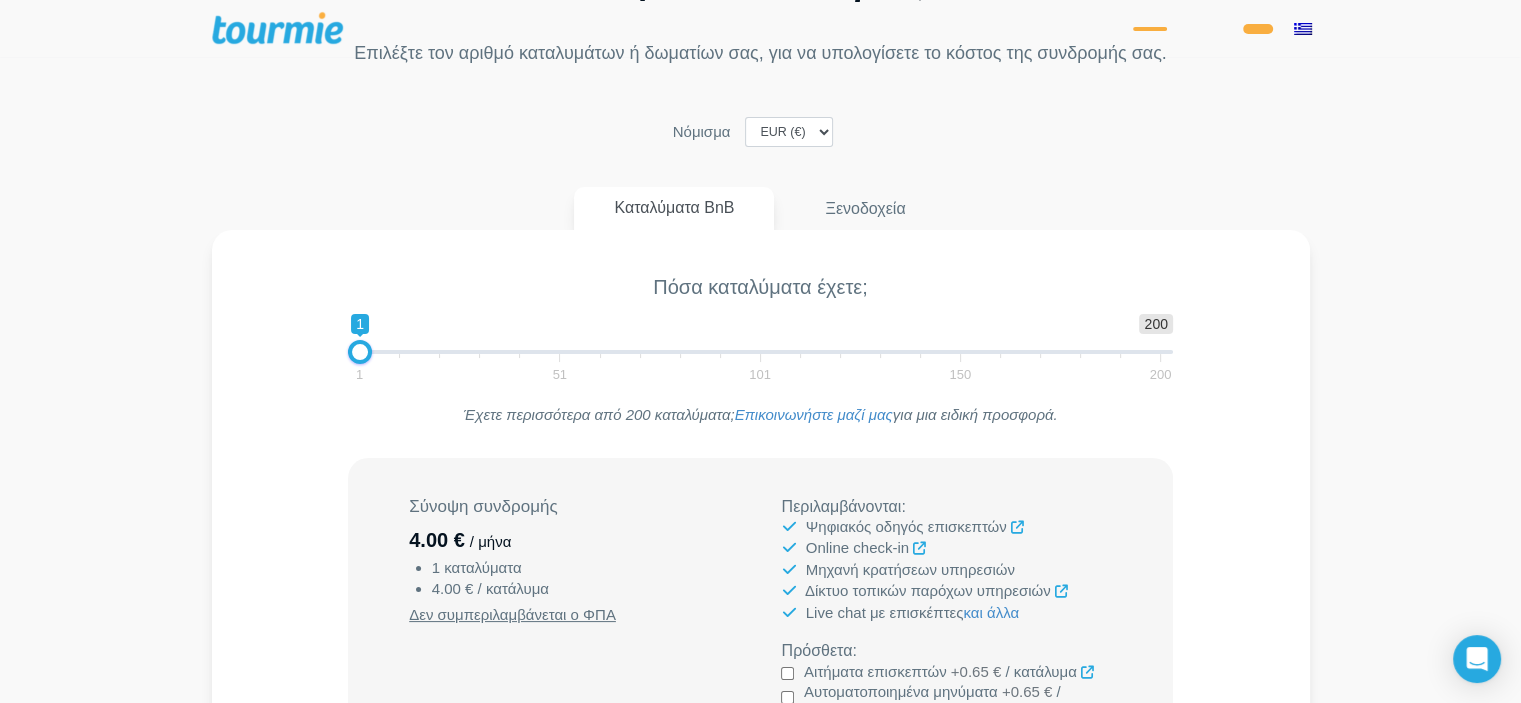 click on "Διασυνδέσεις" at bounding box center (1114, 29) 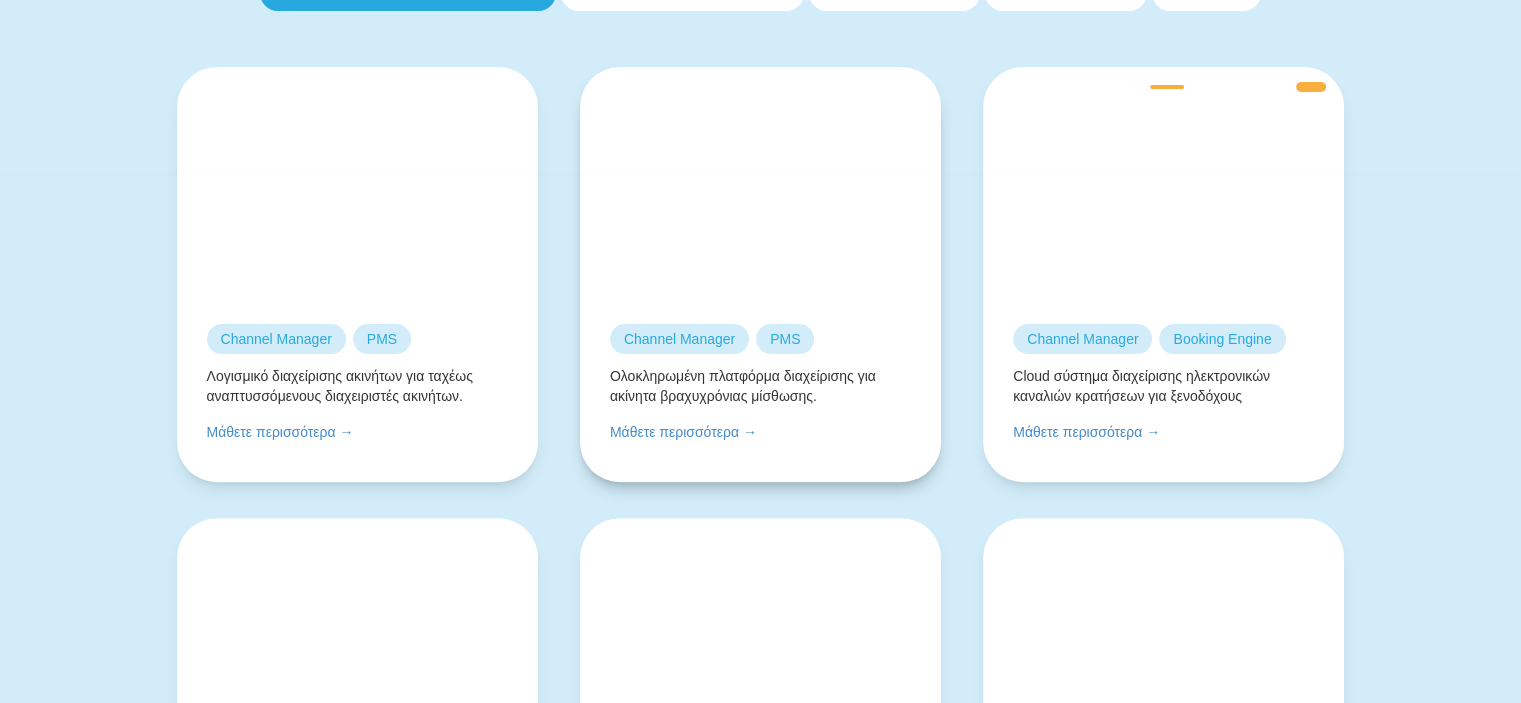 scroll, scrollTop: 524, scrollLeft: 0, axis: vertical 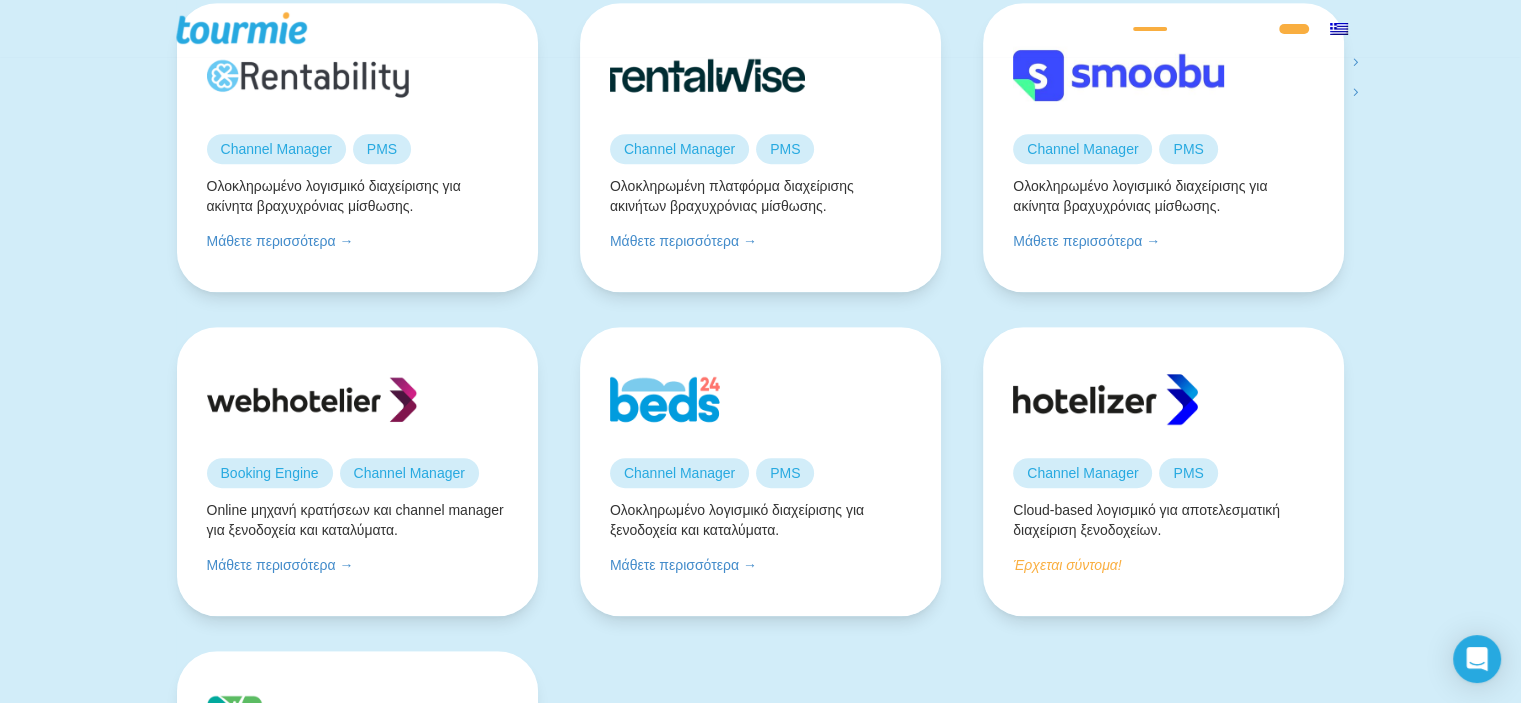 click on "Υπηρεσίες" at bounding box center (1114, 29) 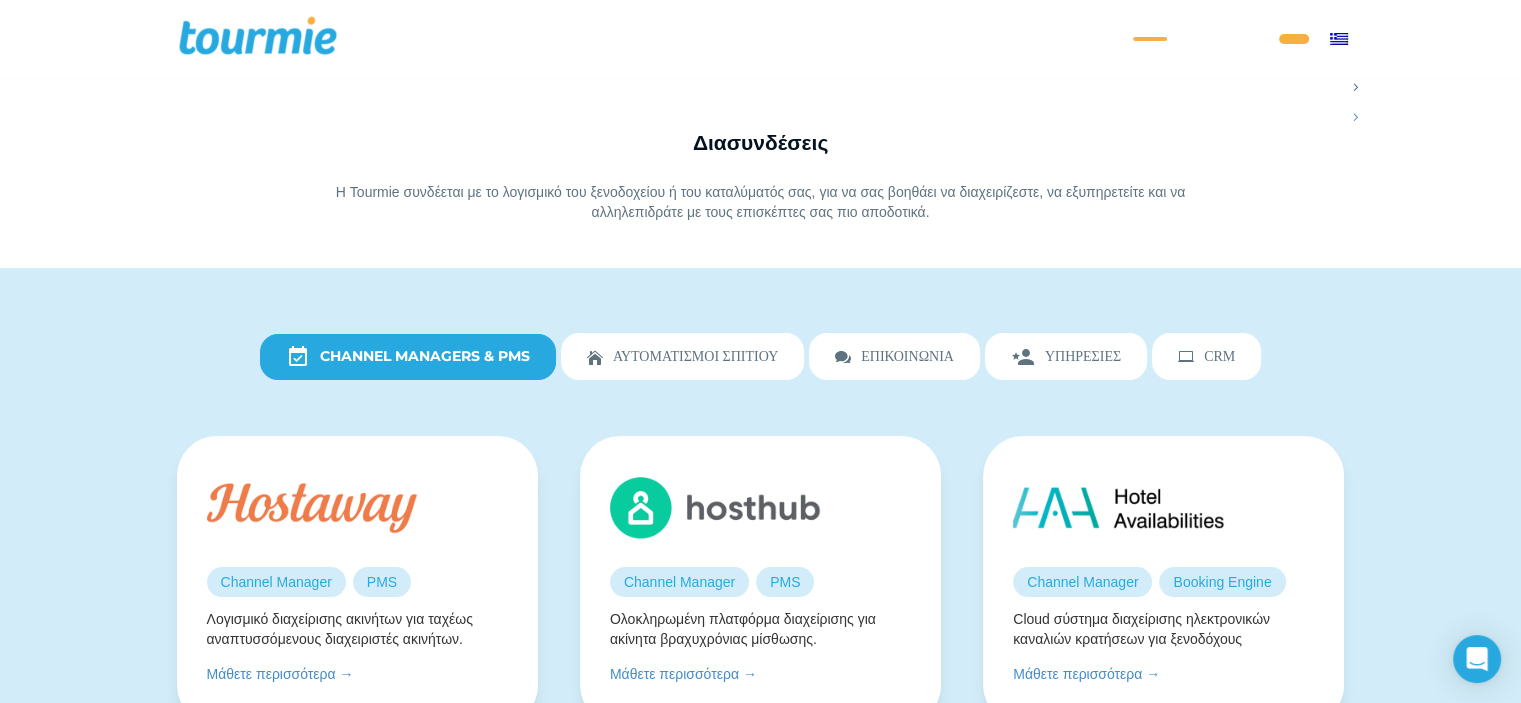 click on "Για ξενοδοχεία" at bounding box center (1236, 87) 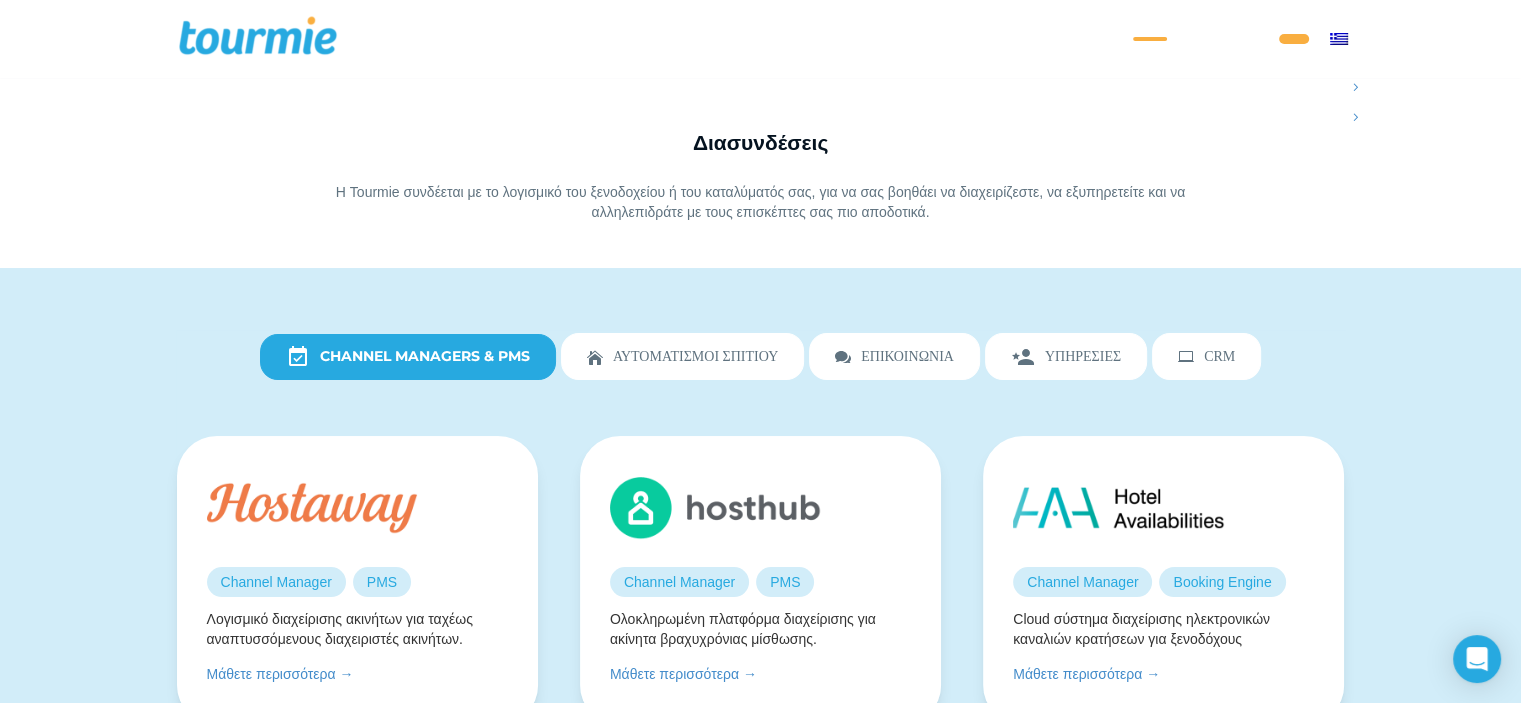 click on "Υπηρεσίες" at bounding box center [1114, 39] 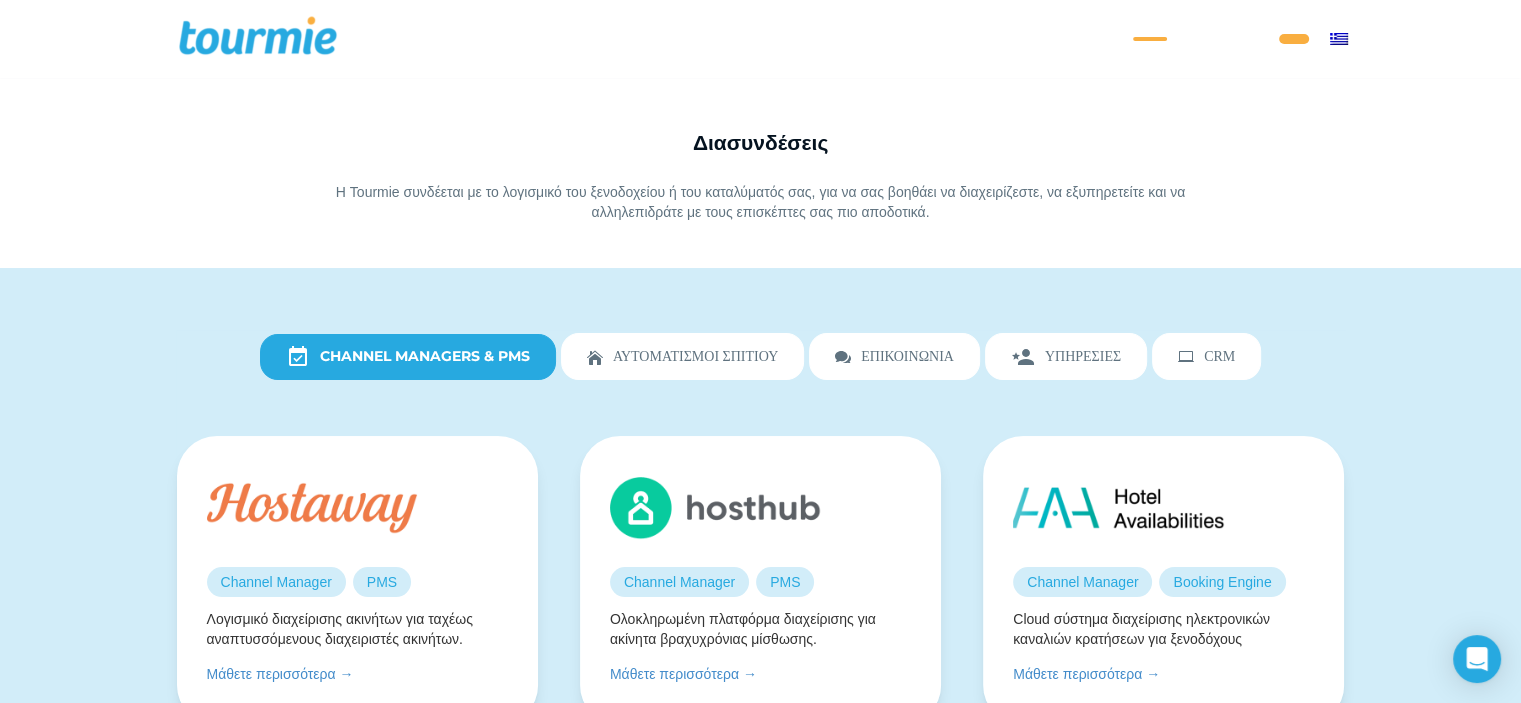 click at bounding box center (258, 39) 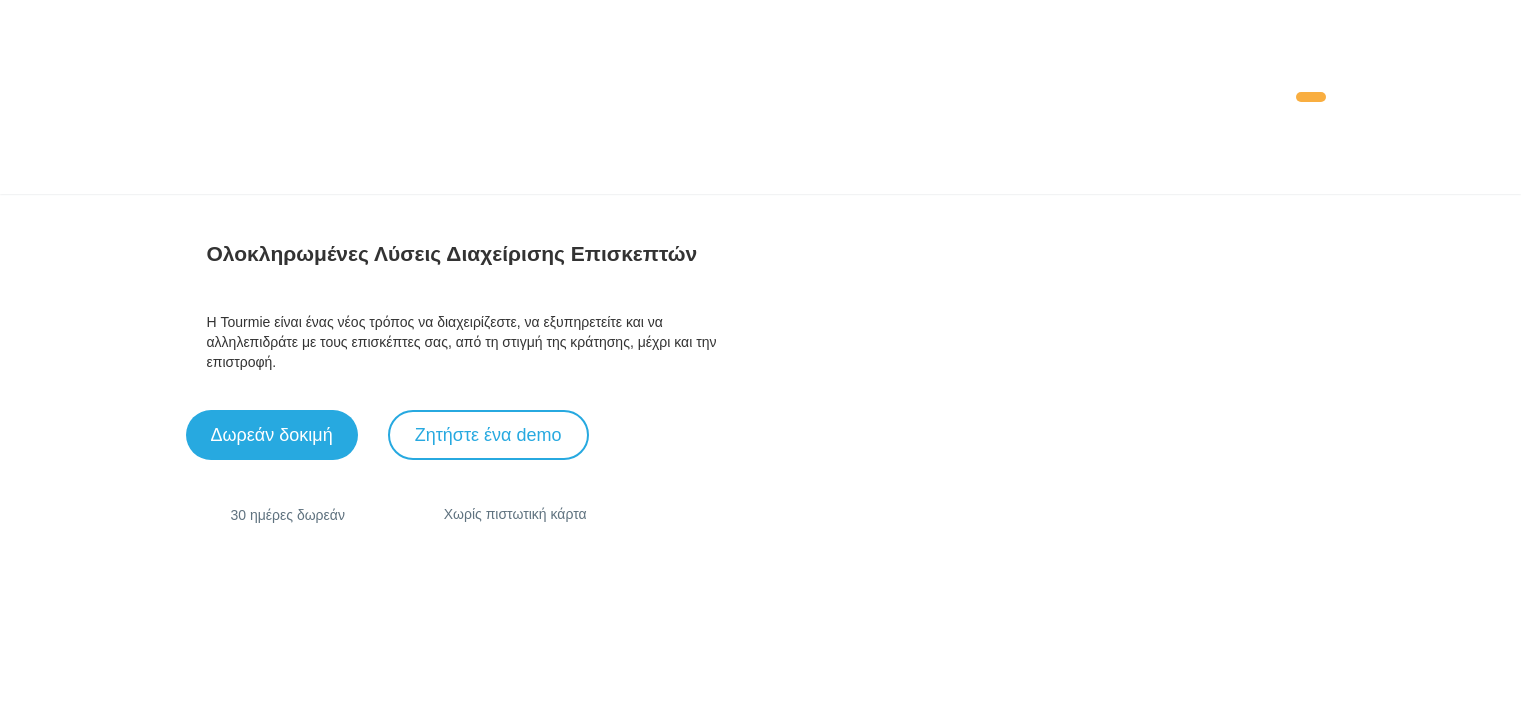 scroll, scrollTop: 0, scrollLeft: 0, axis: both 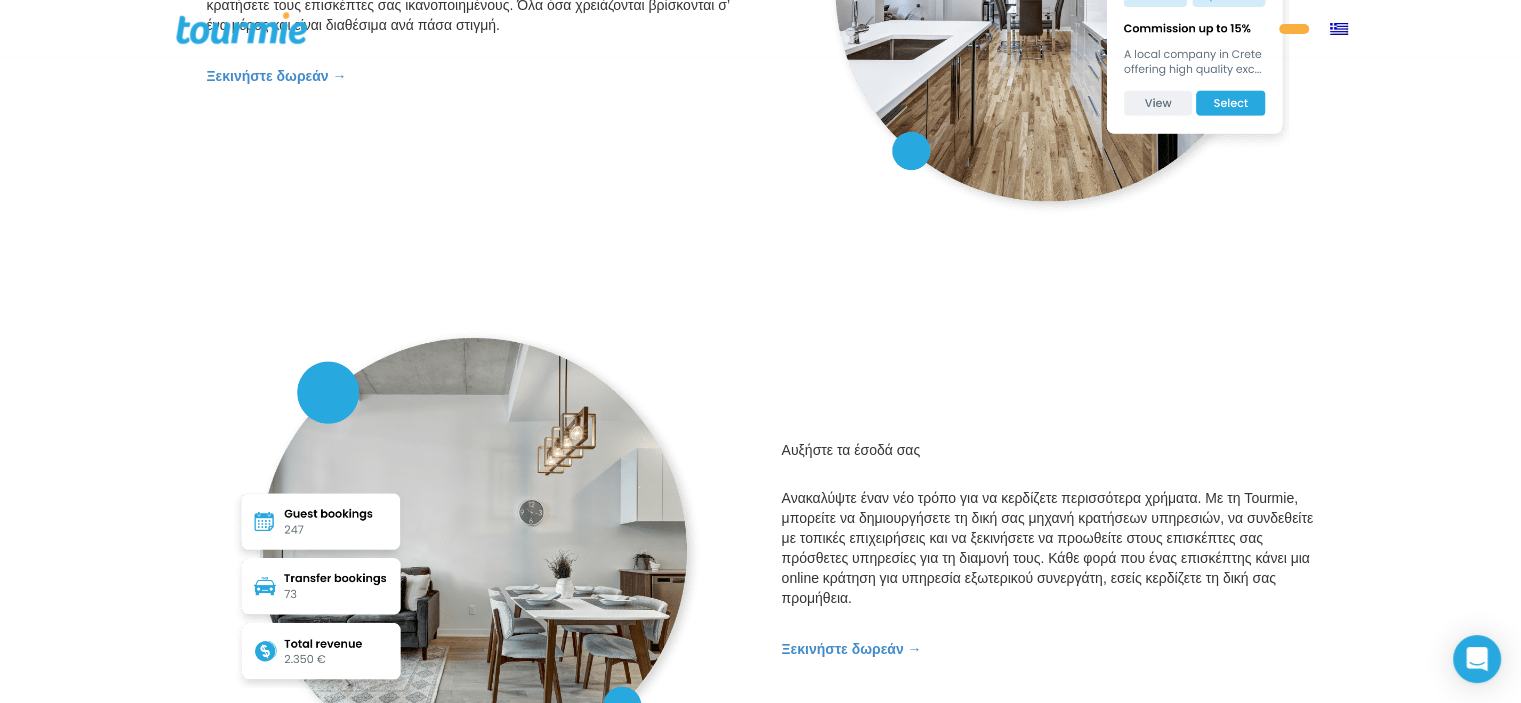 click on "Διασυνδέσεις" at bounding box center (1150, 29) 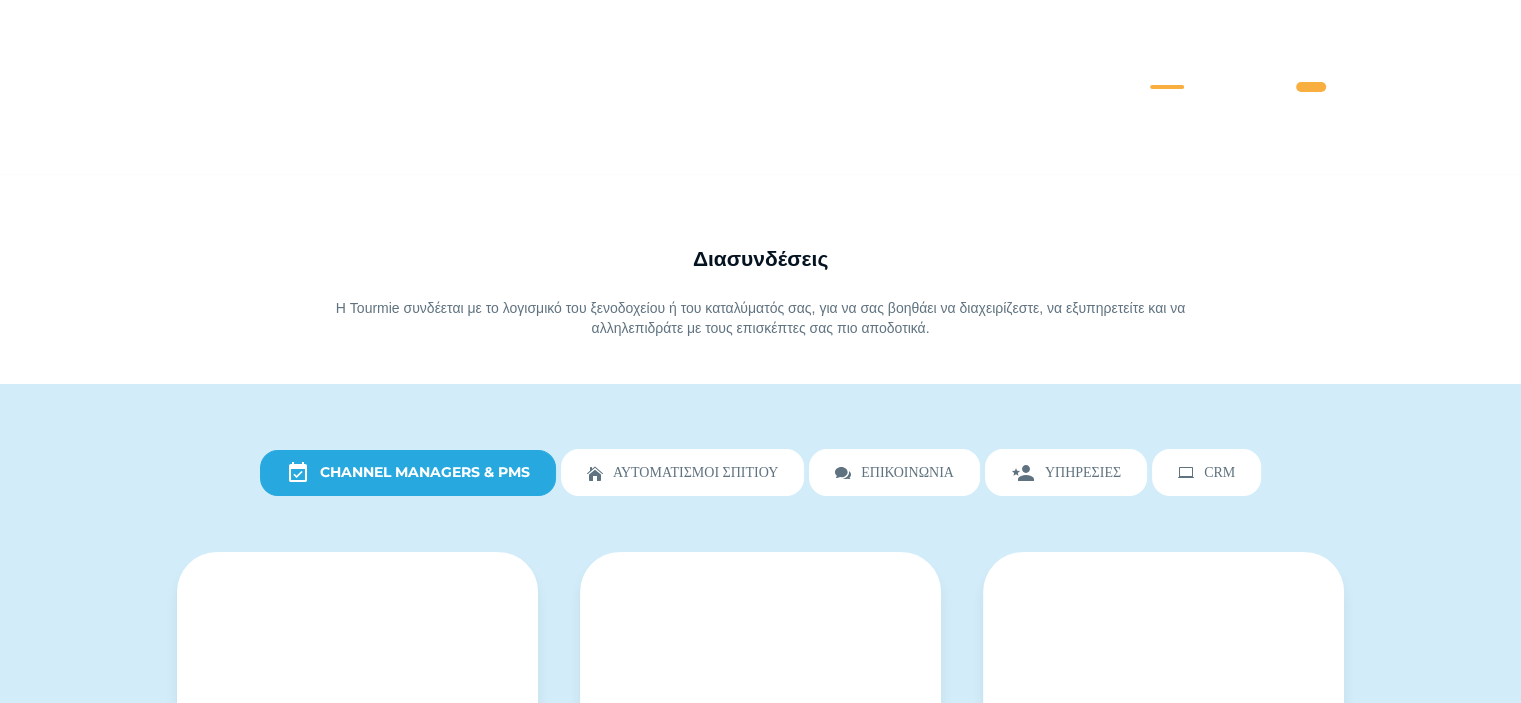 scroll, scrollTop: 319, scrollLeft: 0, axis: vertical 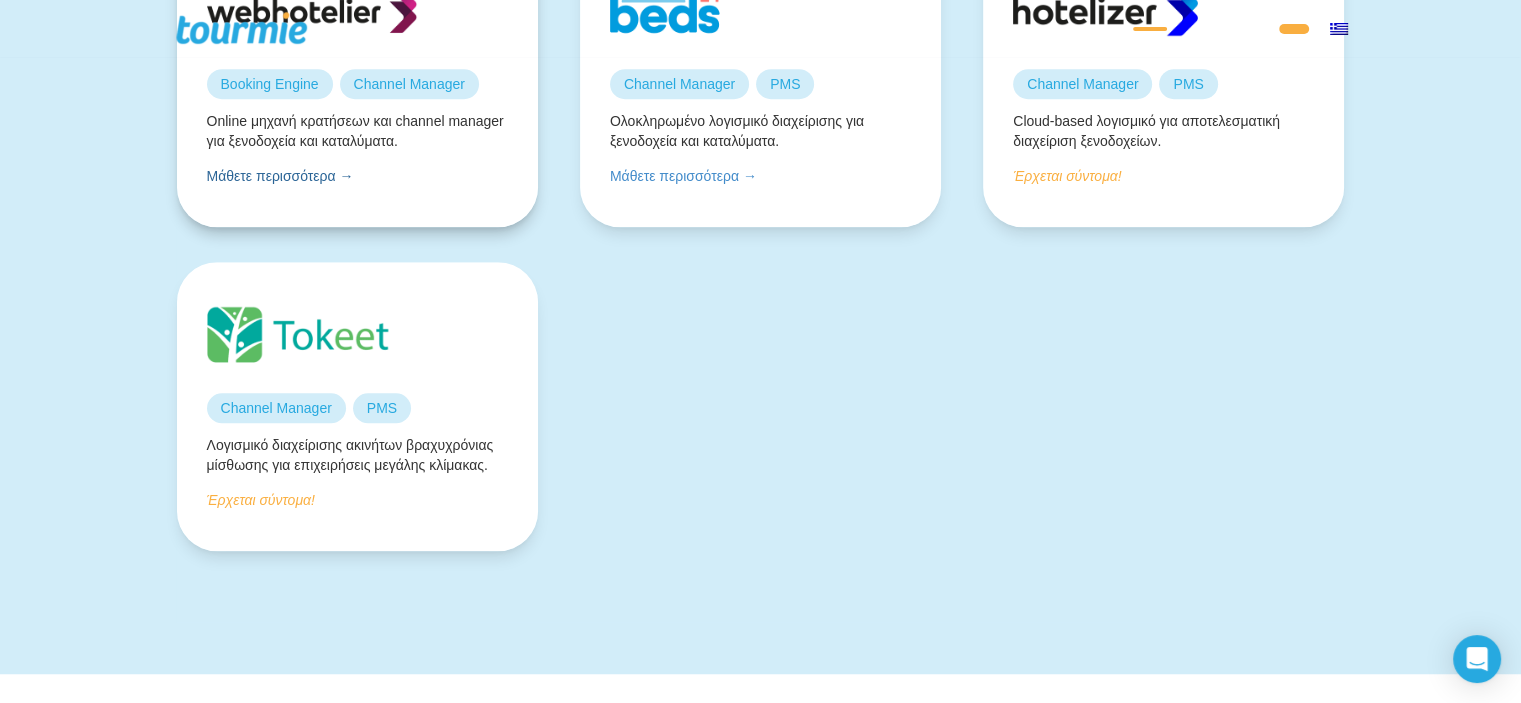 click on "Μάθετε περισσότερα →" at bounding box center (280, 176) 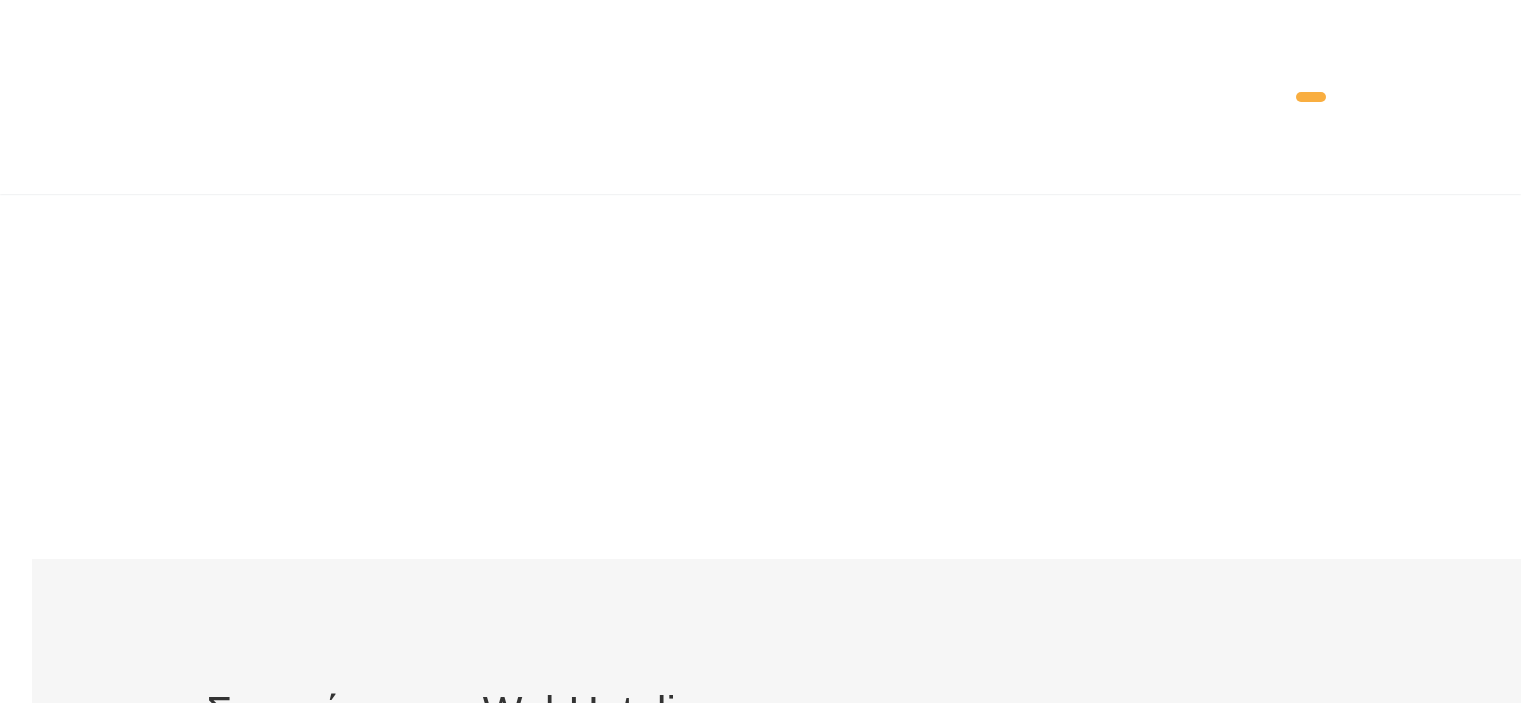 scroll, scrollTop: 0, scrollLeft: 0, axis: both 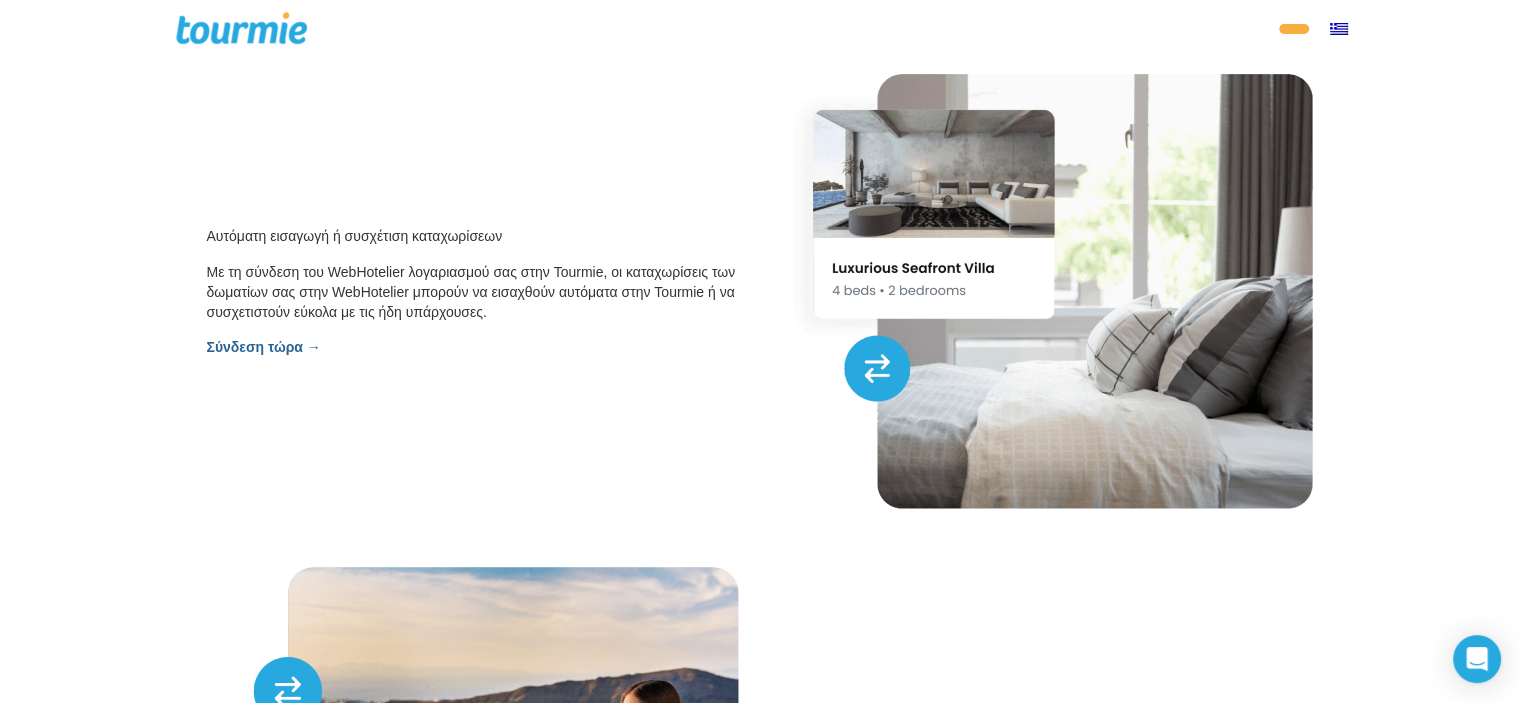 click on "Σύνδεση τώρα →" at bounding box center (264, 347) 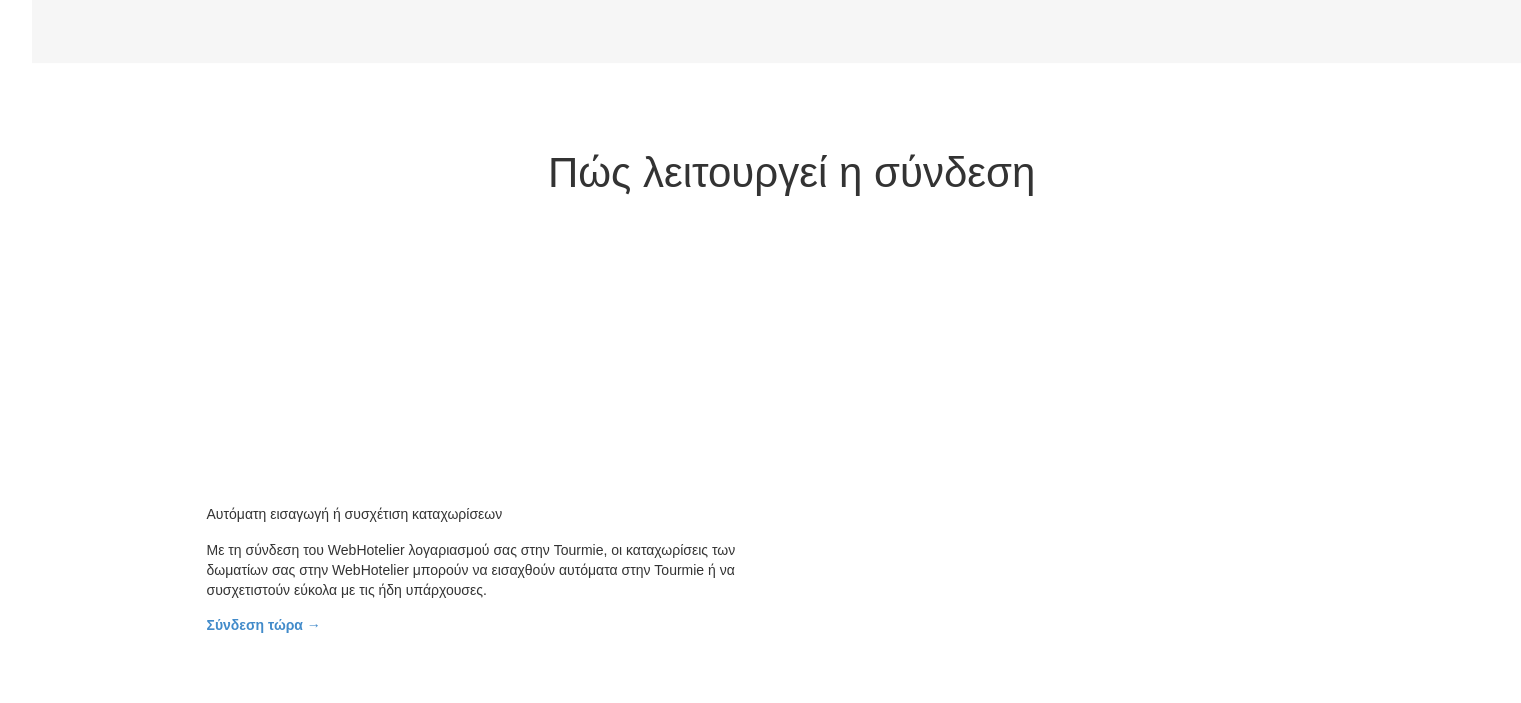 scroll, scrollTop: 1028, scrollLeft: 0, axis: vertical 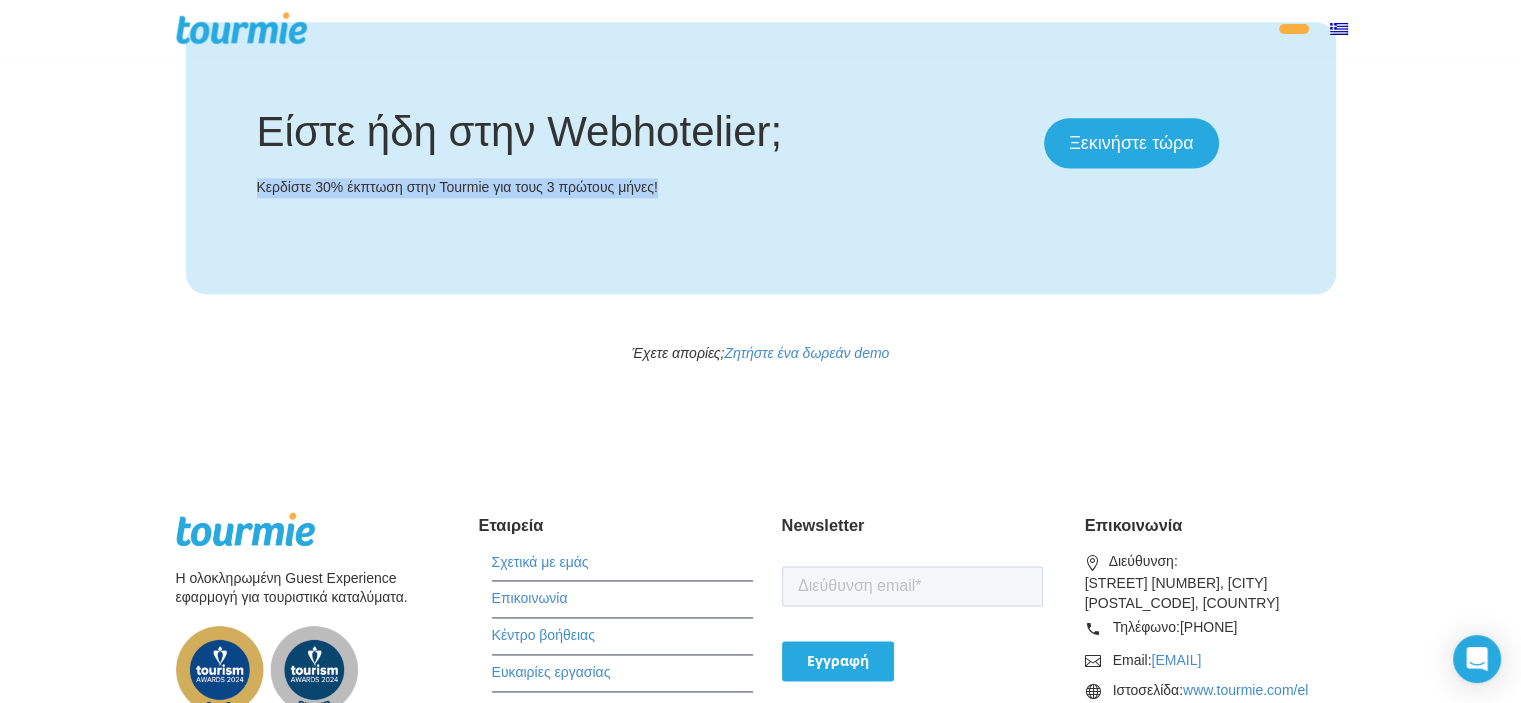 drag, startPoint x: 274, startPoint y: 344, endPoint x: 880, endPoint y: 361, distance: 606.2384 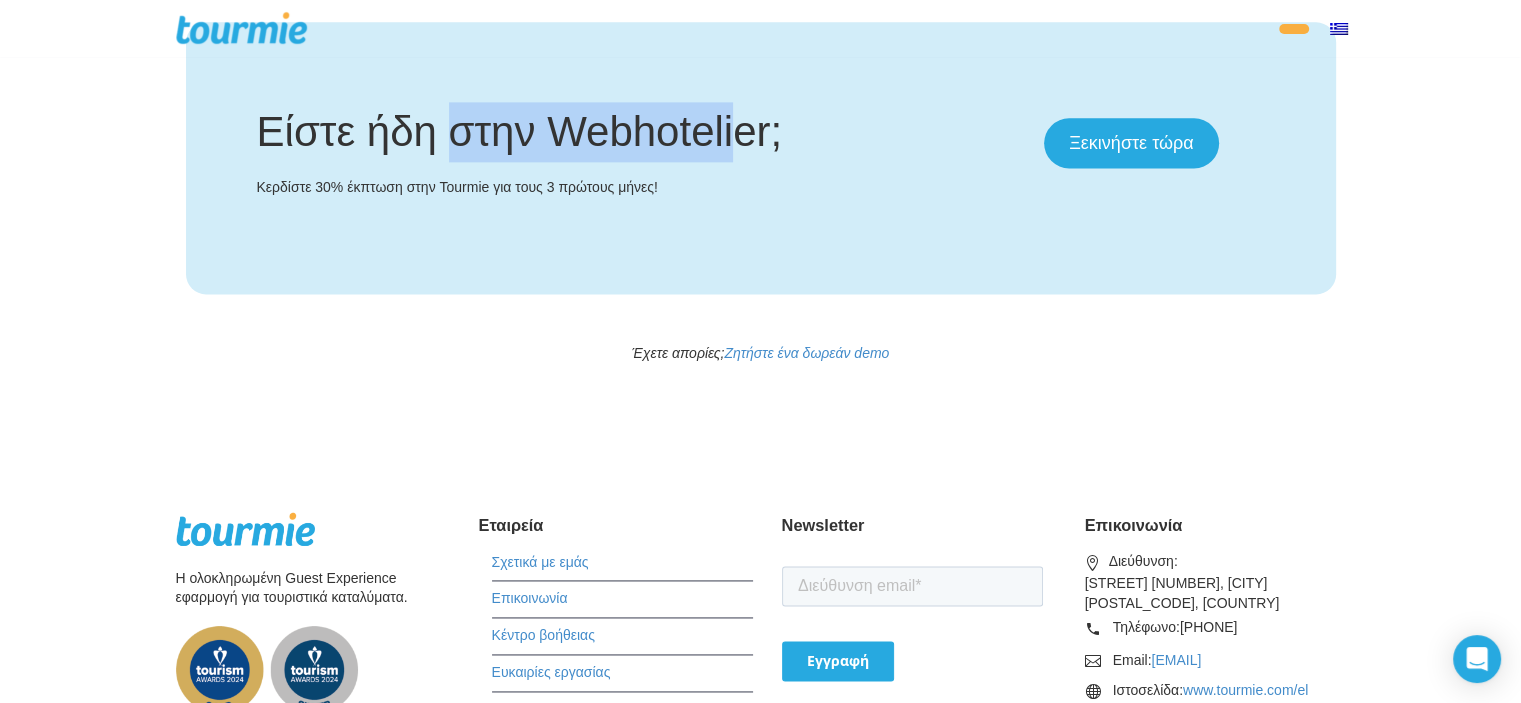drag, startPoint x: 464, startPoint y: 286, endPoint x: 844, endPoint y: 297, distance: 380.15918 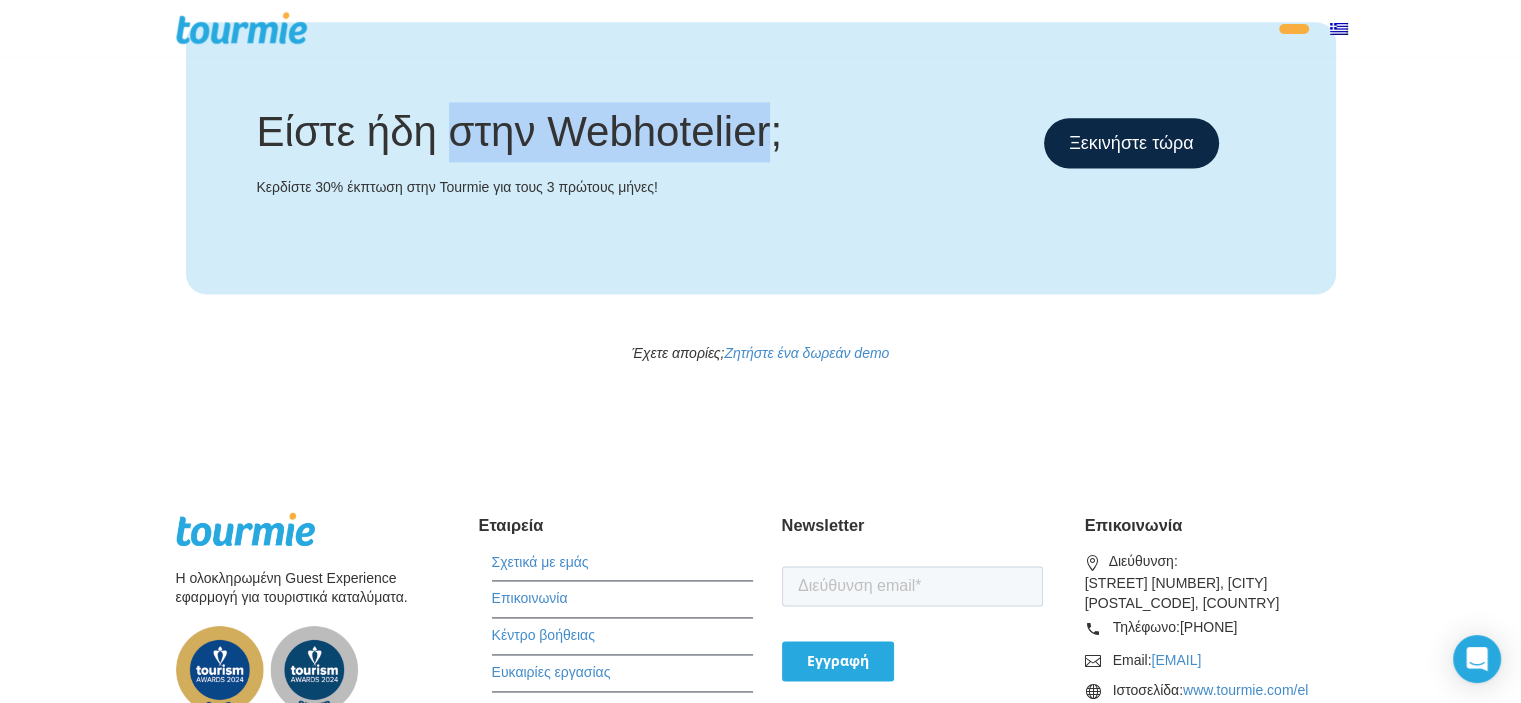 click on "Ξεκινήστε τώρα" at bounding box center [1131, 143] 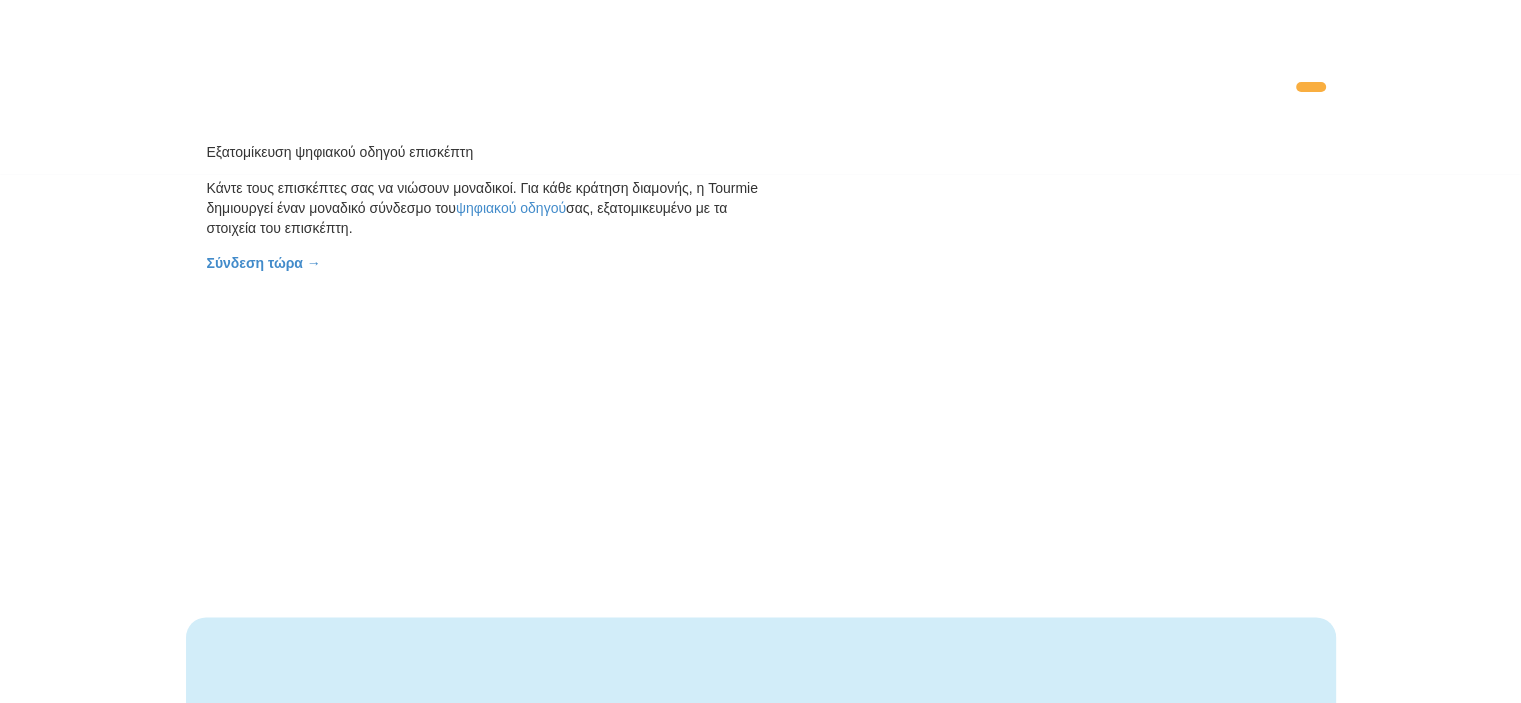 scroll, scrollTop: 0, scrollLeft: 0, axis: both 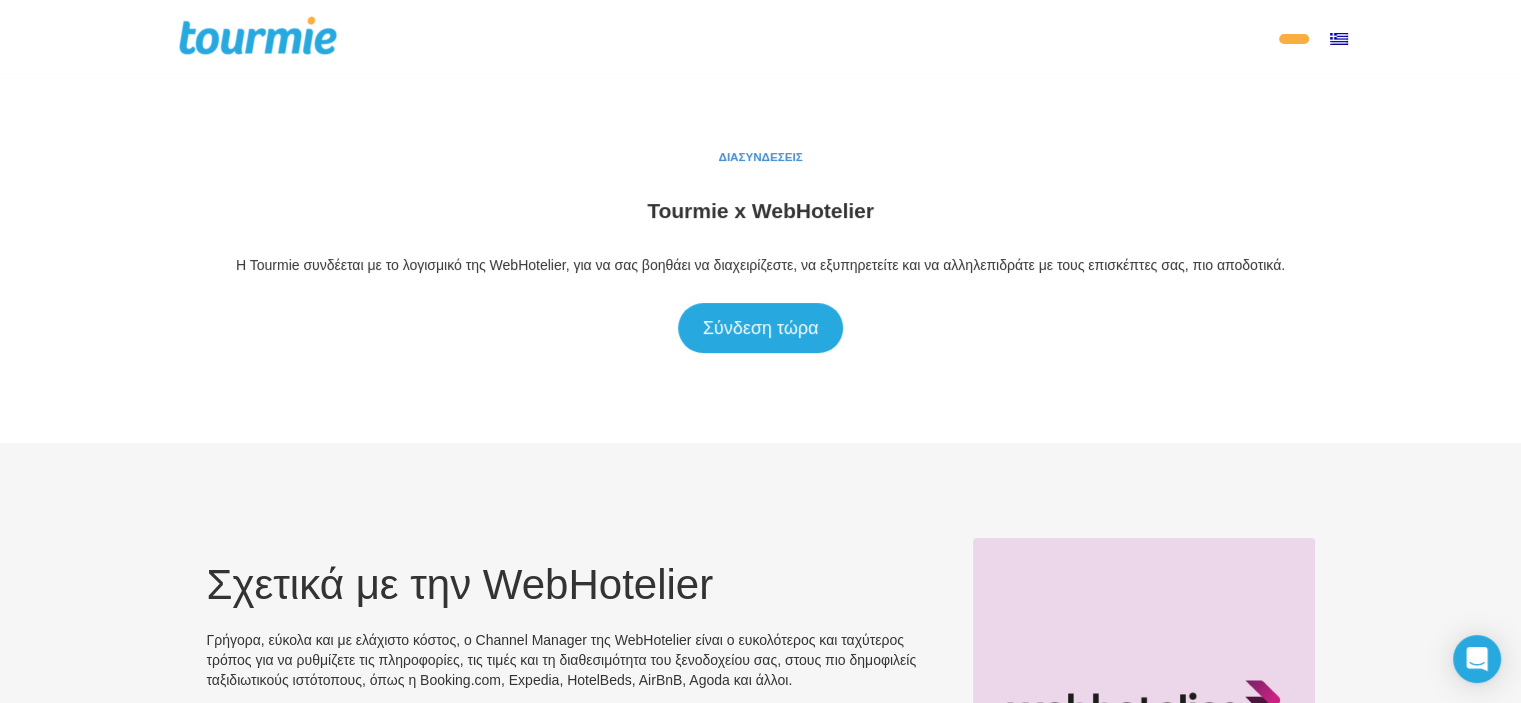 click on "ΔΙΑΣΥΝΔΕΣΕΙΣ
Tourmie x WebHotelier
H Tourmie συνδέεται με το λογισμικό της WebHotelier, για να σας βοηθάει να διαχειρίζεστε, να εξυπηρετείτε και να αλληλεπιδράτε με τους επισκέπτες σας, πιο αποδοτικά.
Σύνδεση τώρα" at bounding box center (760, 278) 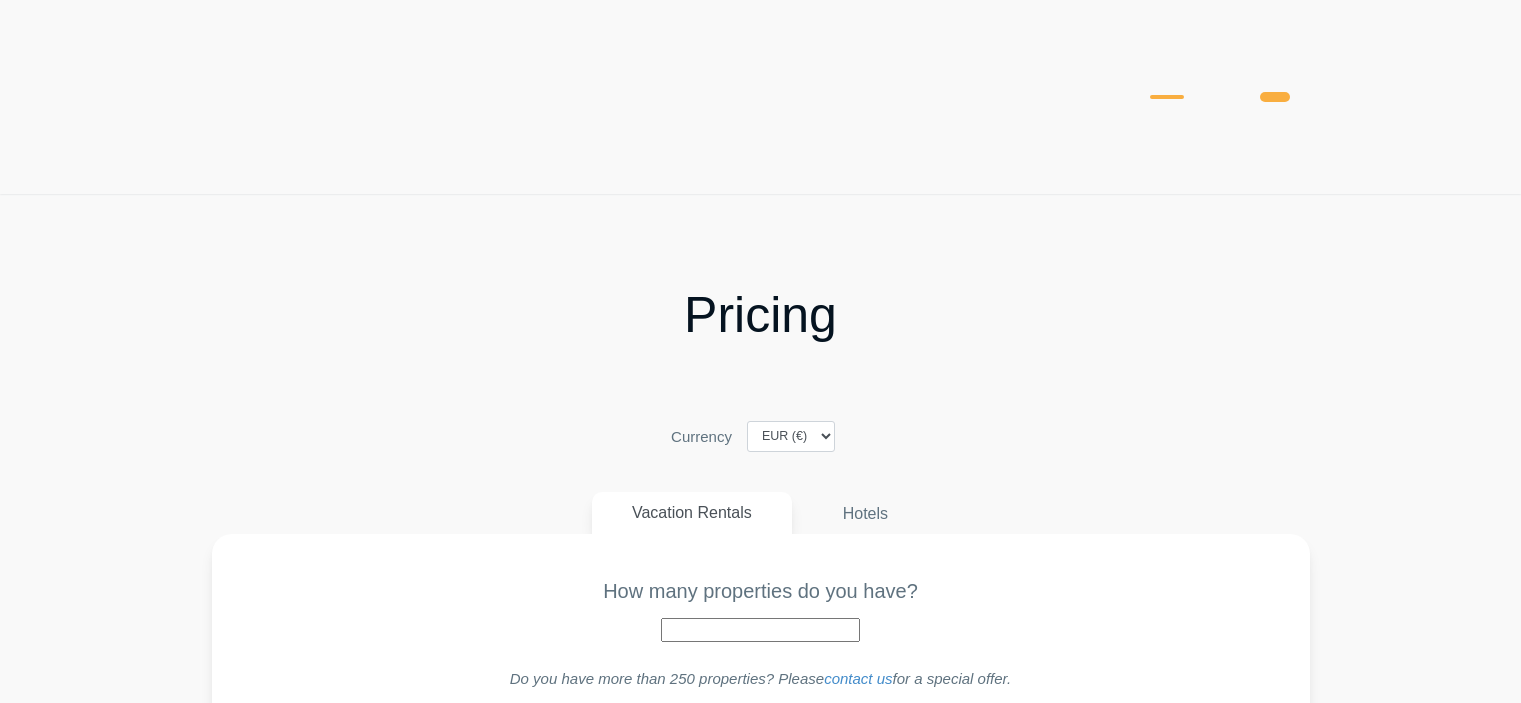 scroll, scrollTop: 0, scrollLeft: 0, axis: both 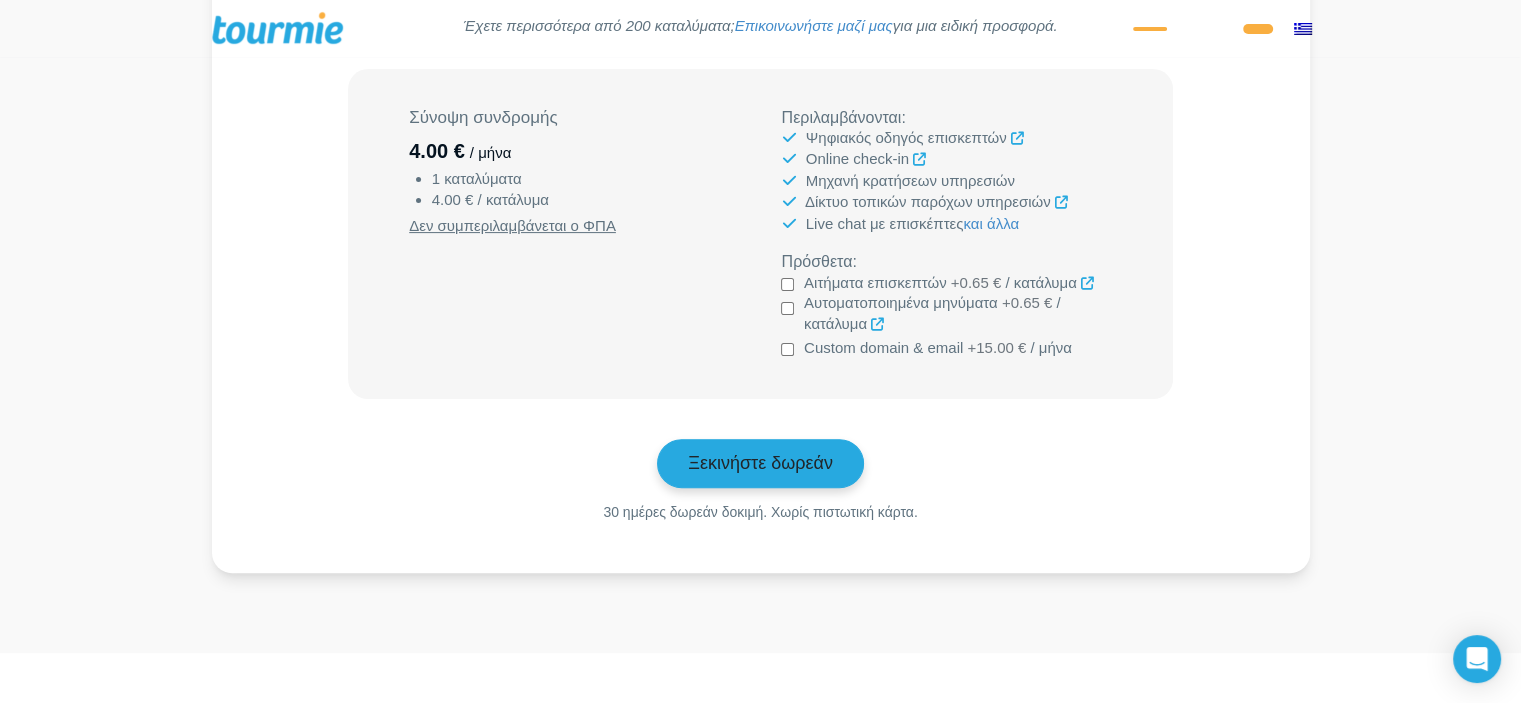 click on "Ξεκινήστε δωρεάν" at bounding box center [760, 463] 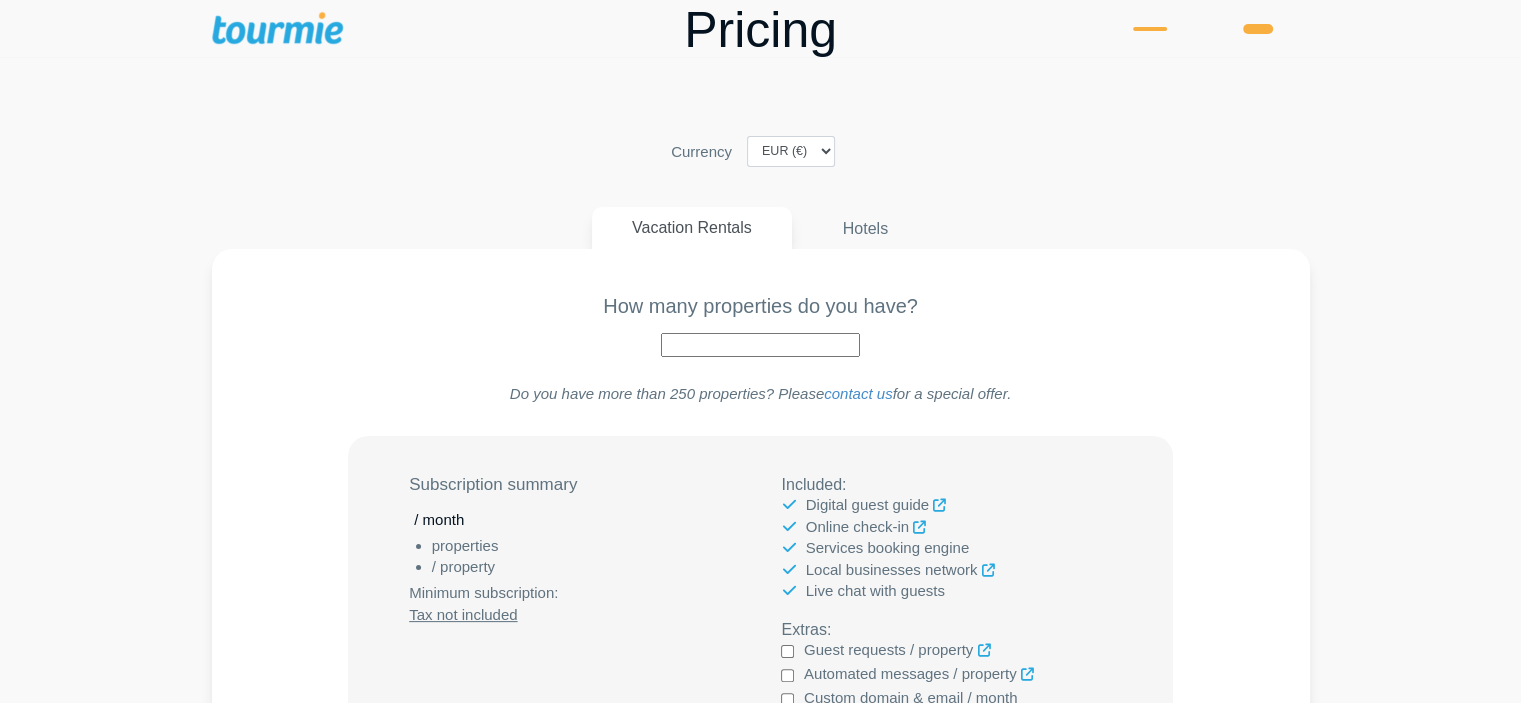 scroll, scrollTop: 235, scrollLeft: 0, axis: vertical 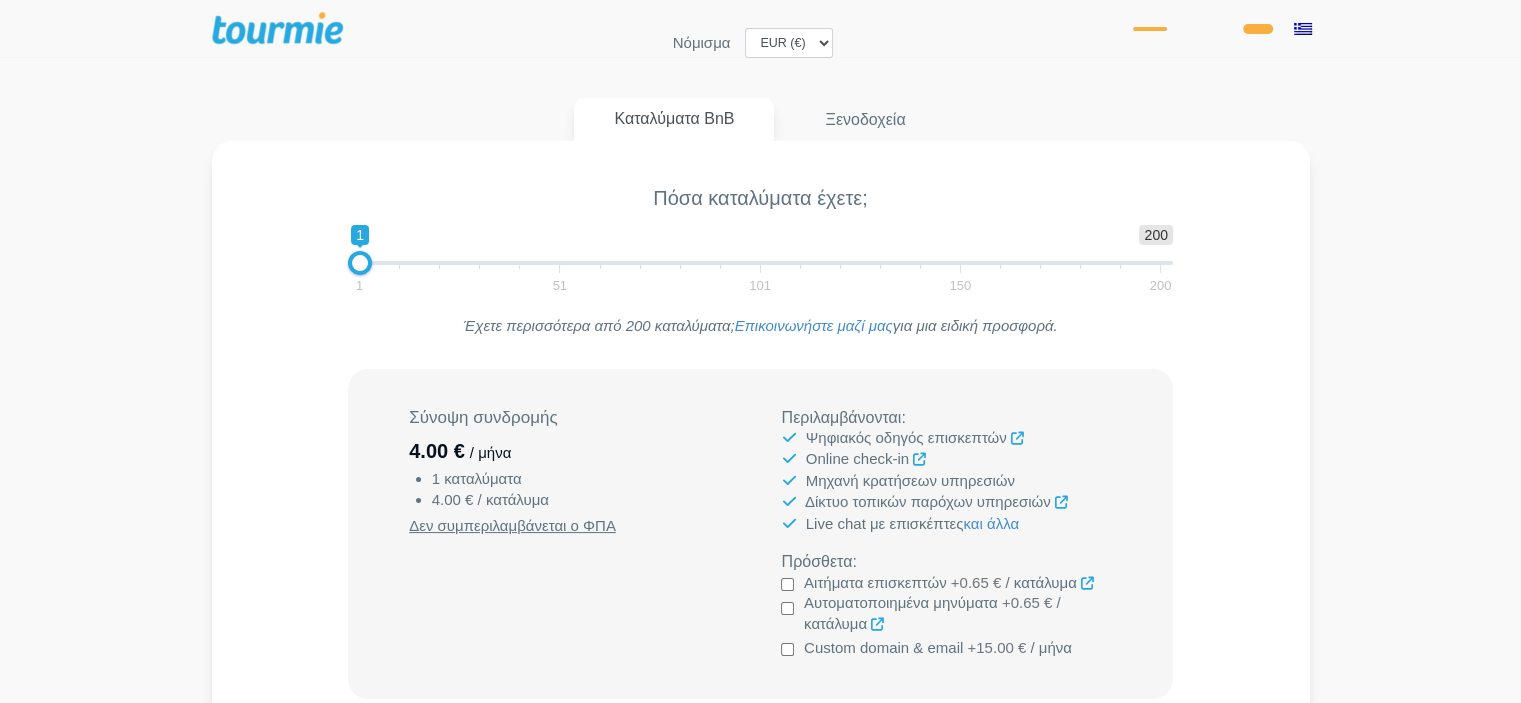 click at bounding box center [294, 28] 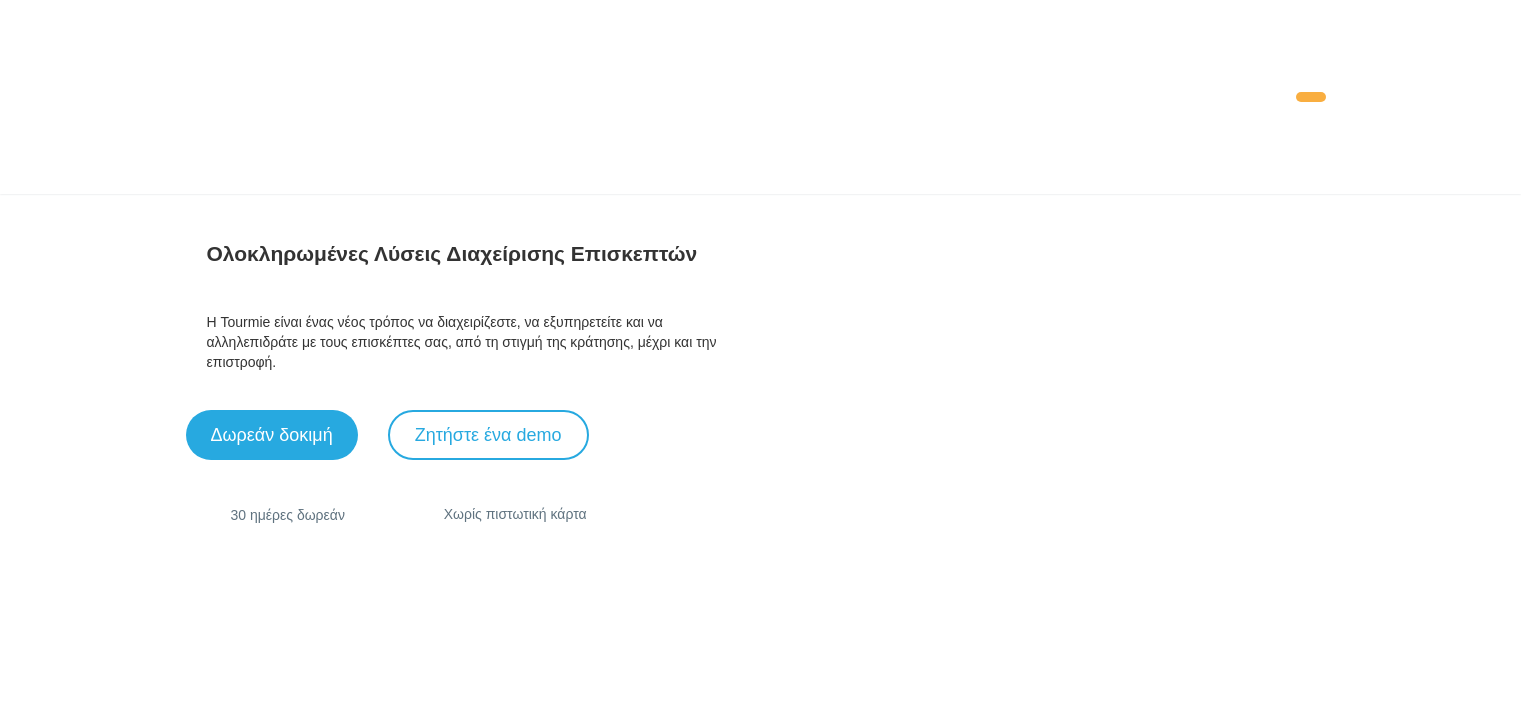 scroll, scrollTop: 0, scrollLeft: 0, axis: both 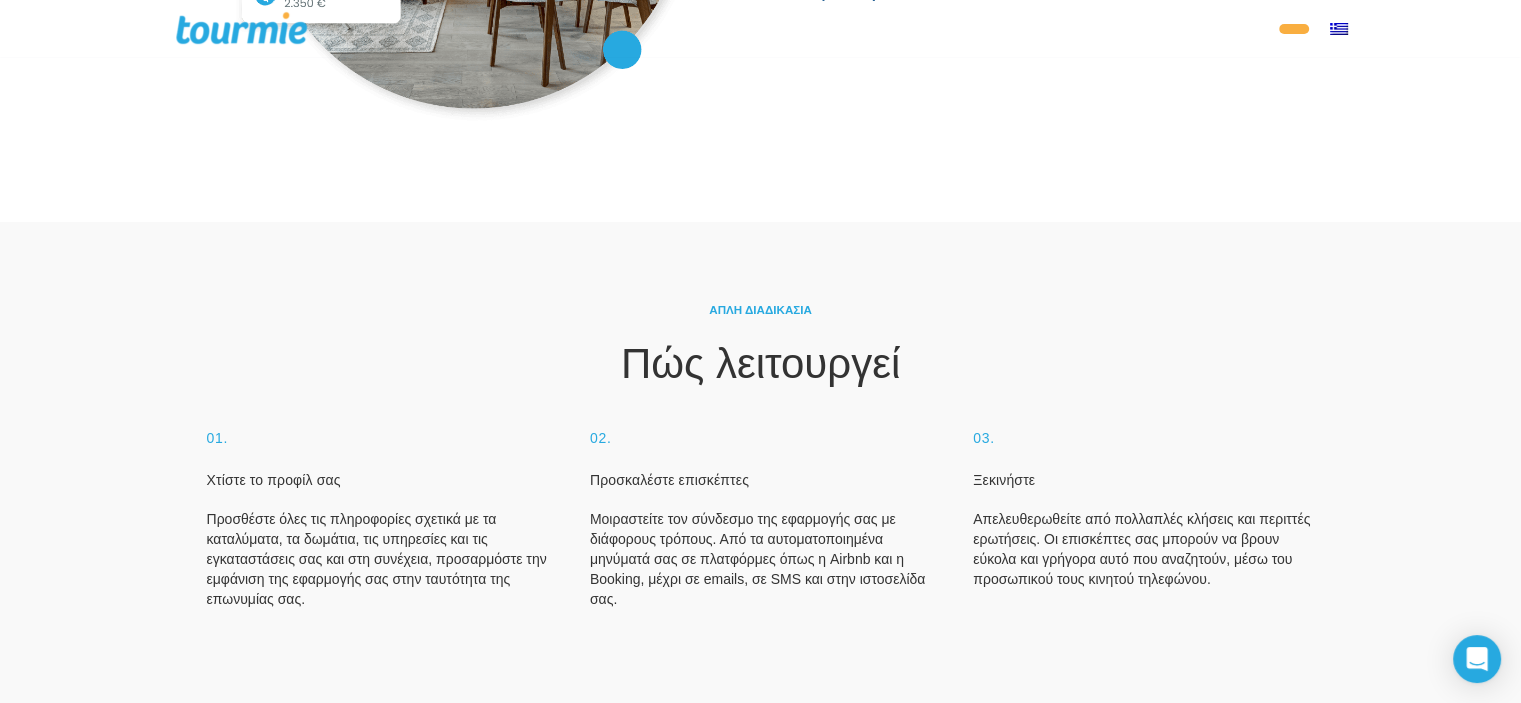 click on "Ξεκινήστε δωρεάν →" at bounding box center (852, -7) 